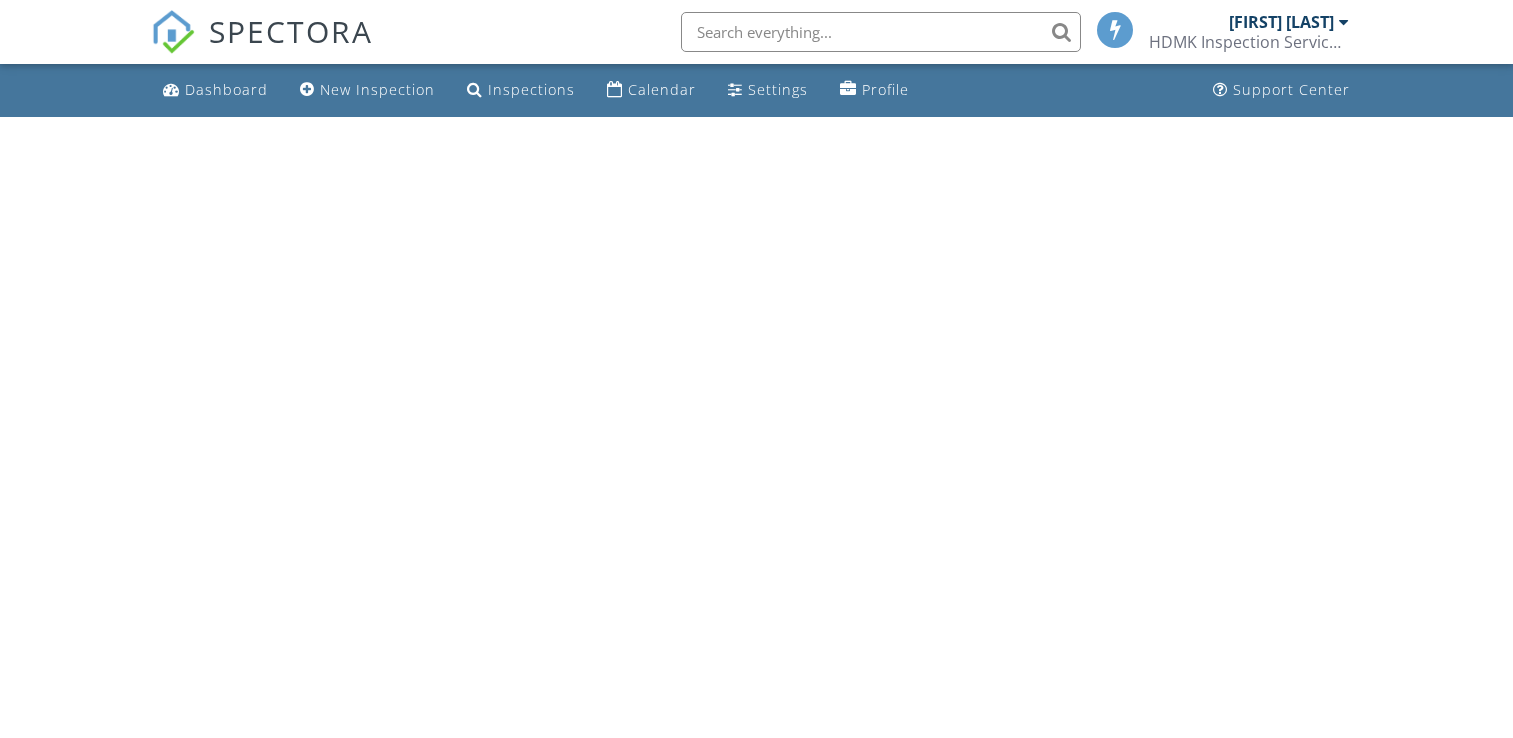 scroll, scrollTop: 0, scrollLeft: 0, axis: both 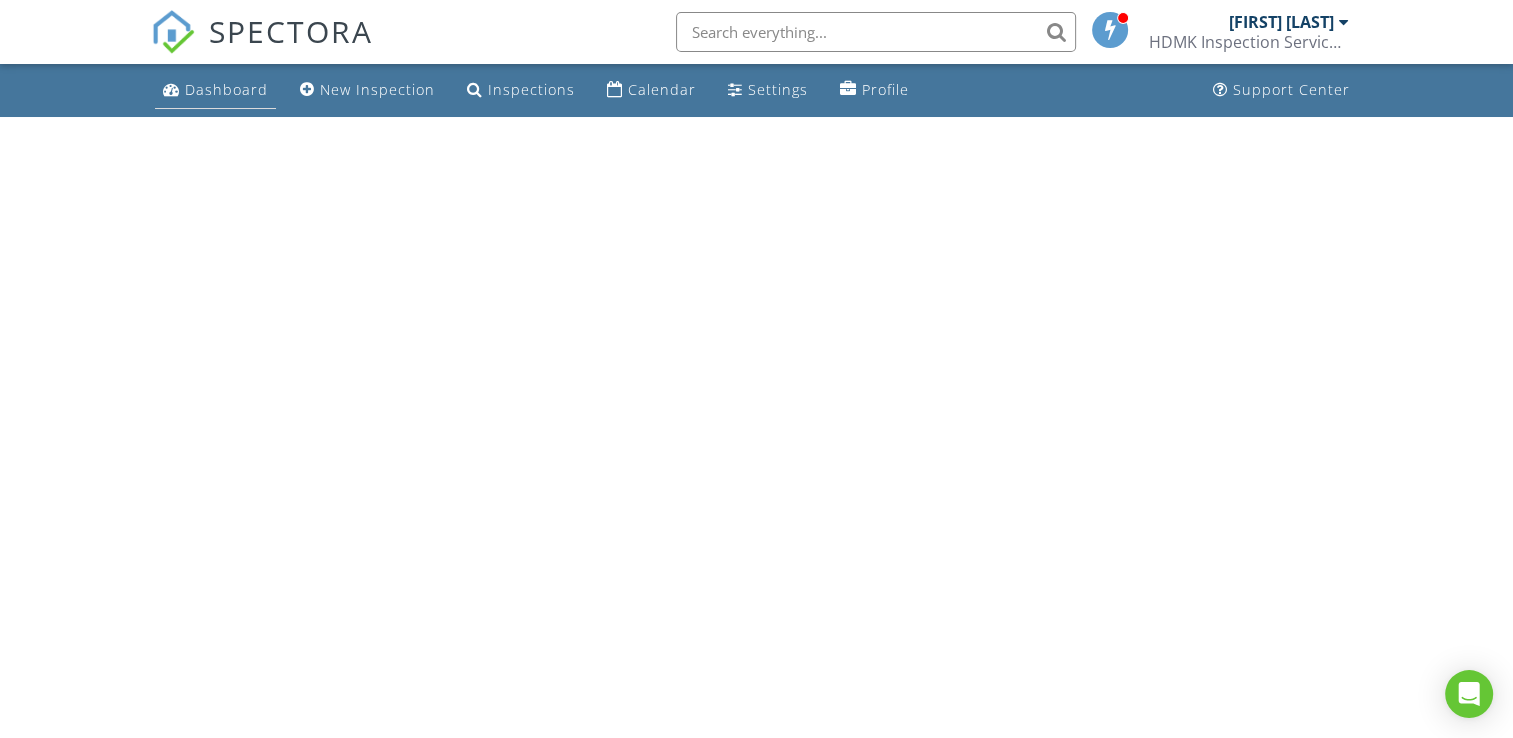 click on "Dashboard" at bounding box center (226, 89) 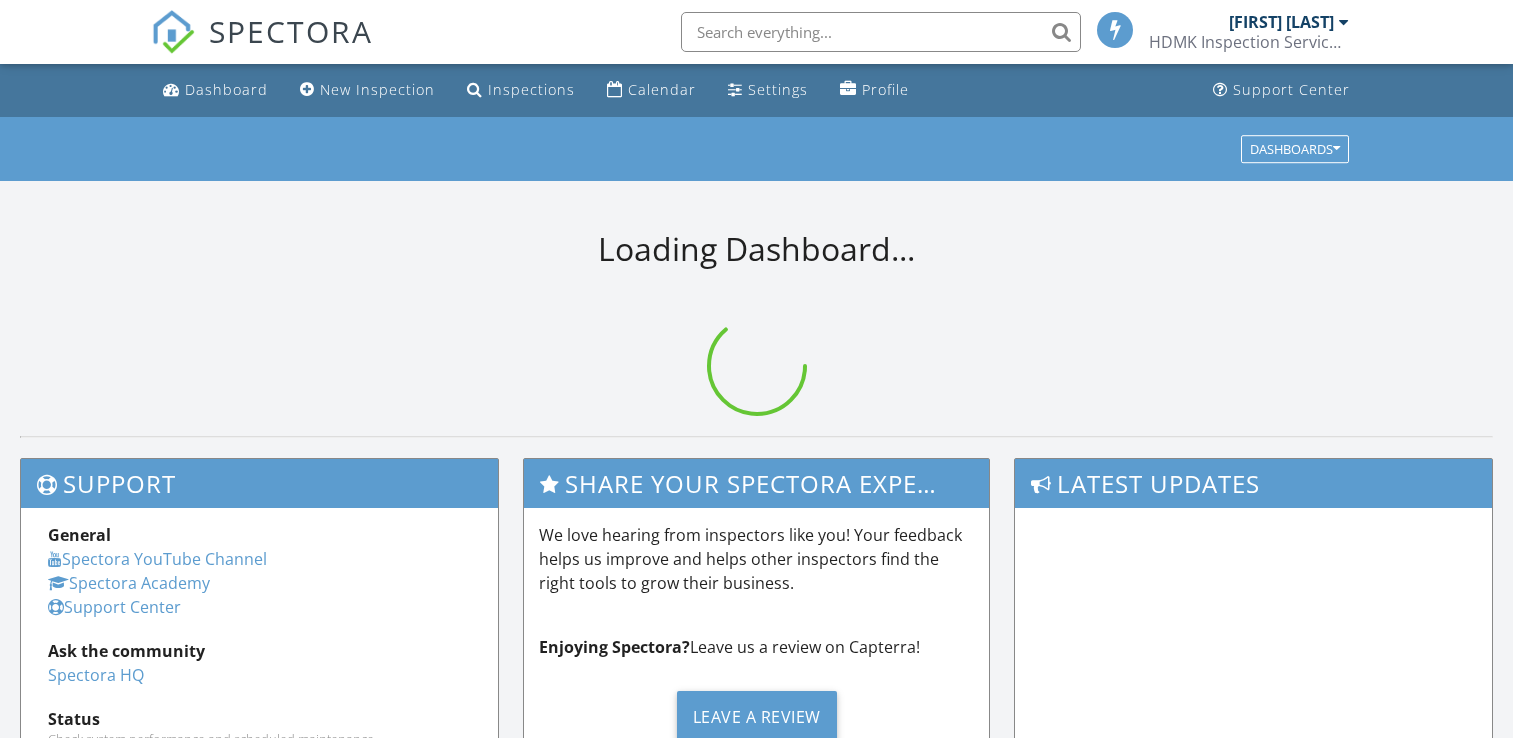 scroll, scrollTop: 0, scrollLeft: 0, axis: both 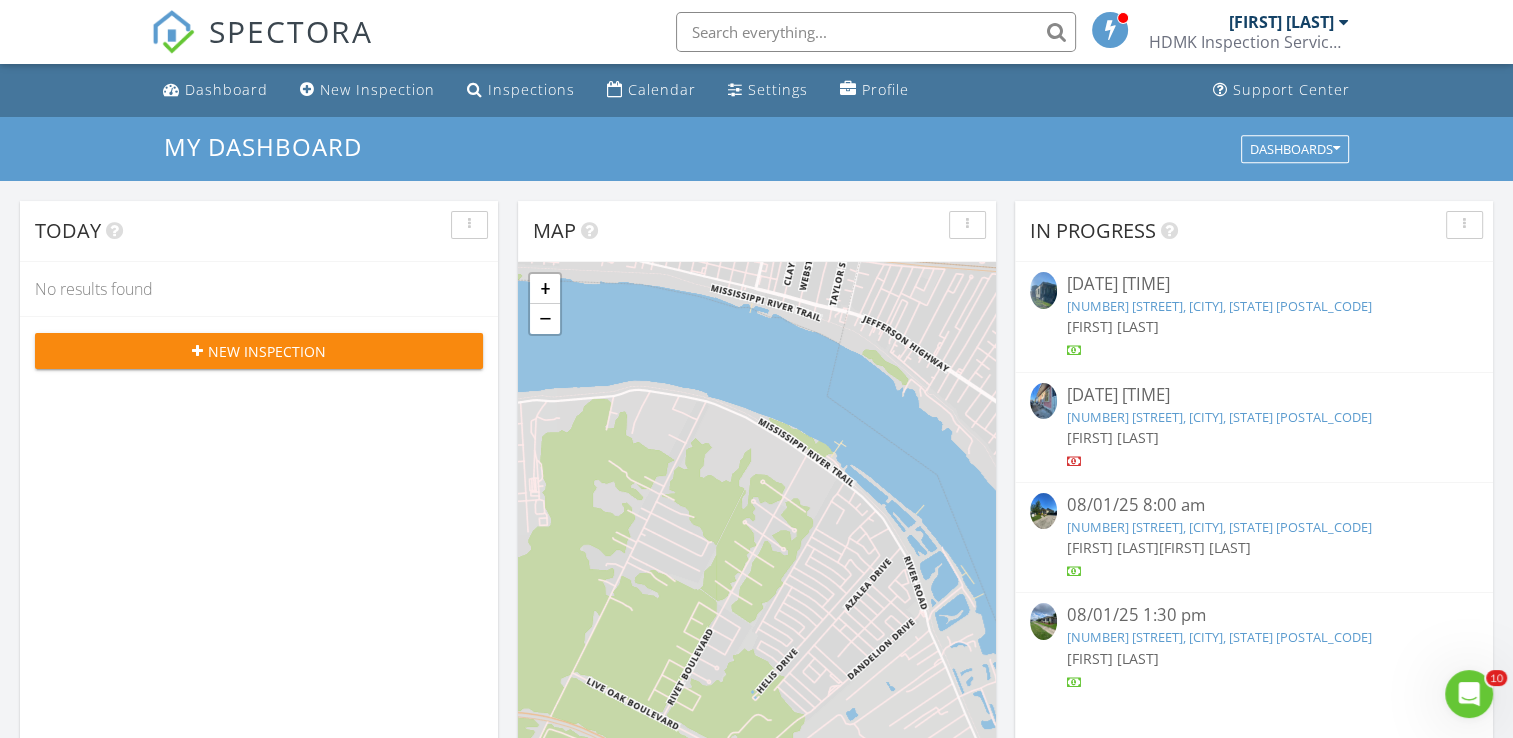 click on "4005 School Dr, Marrero, LA 70072" at bounding box center [1219, 527] 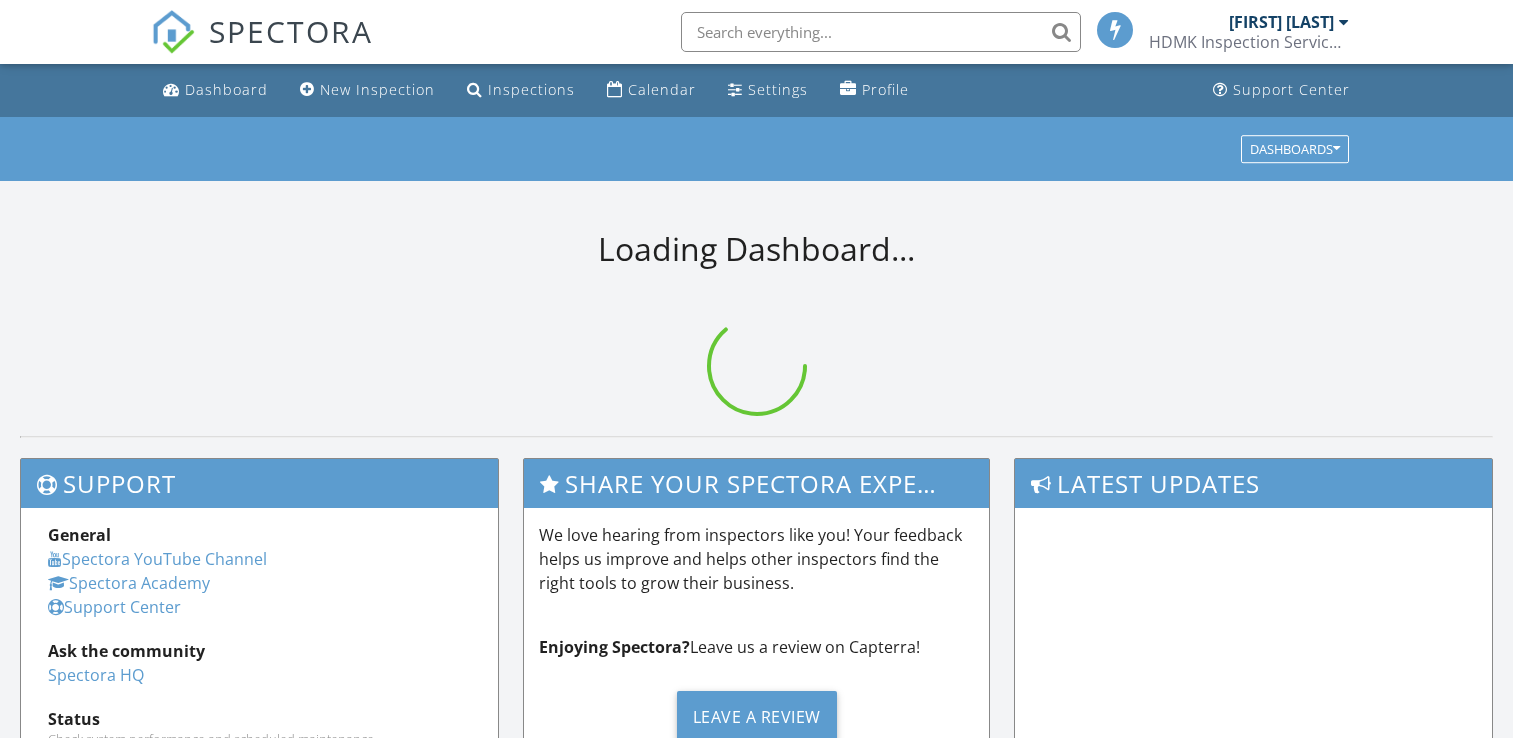 scroll, scrollTop: 0, scrollLeft: 0, axis: both 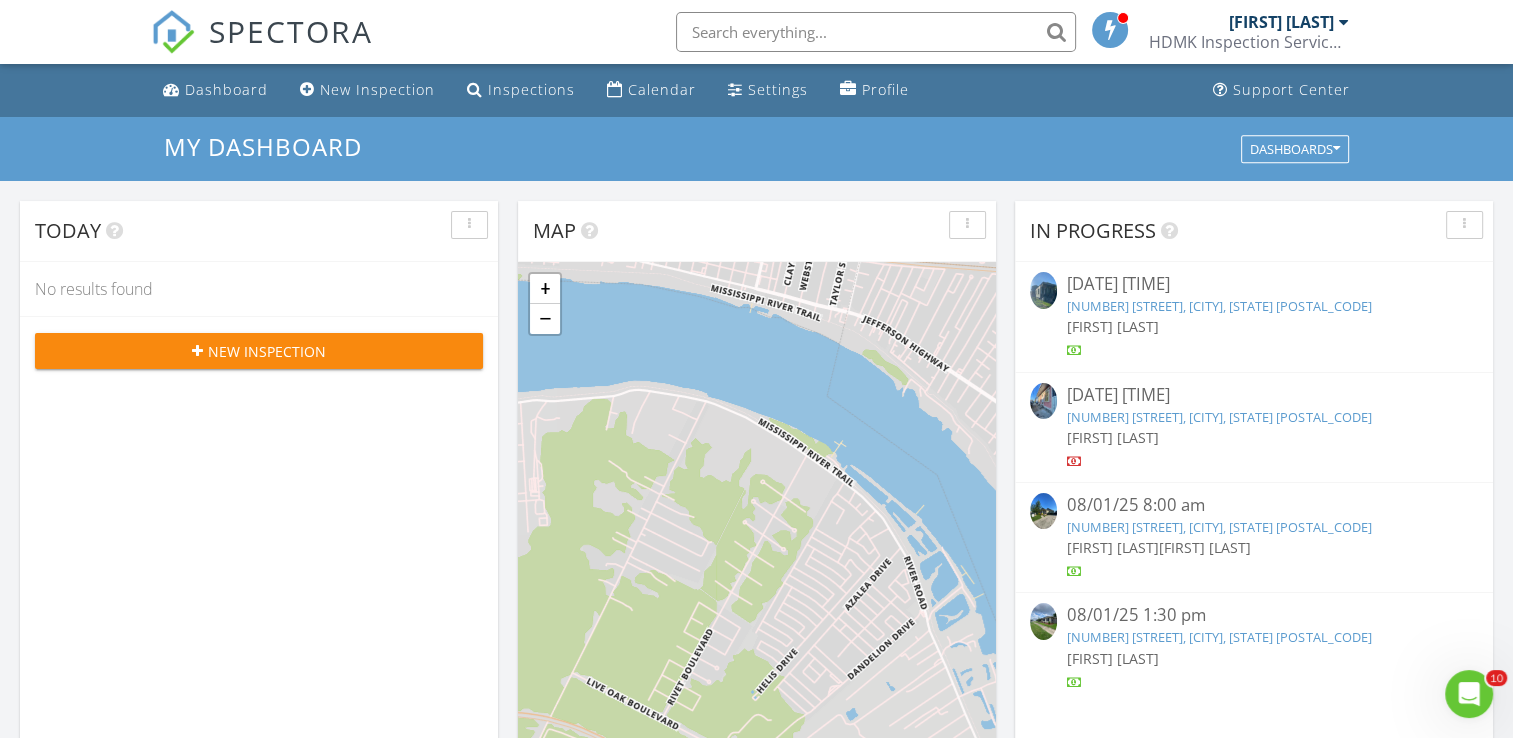 click on "[NUMBER] [STREET], [CITY], [STATE] [POSTAL_CODE]" at bounding box center [1219, 527] 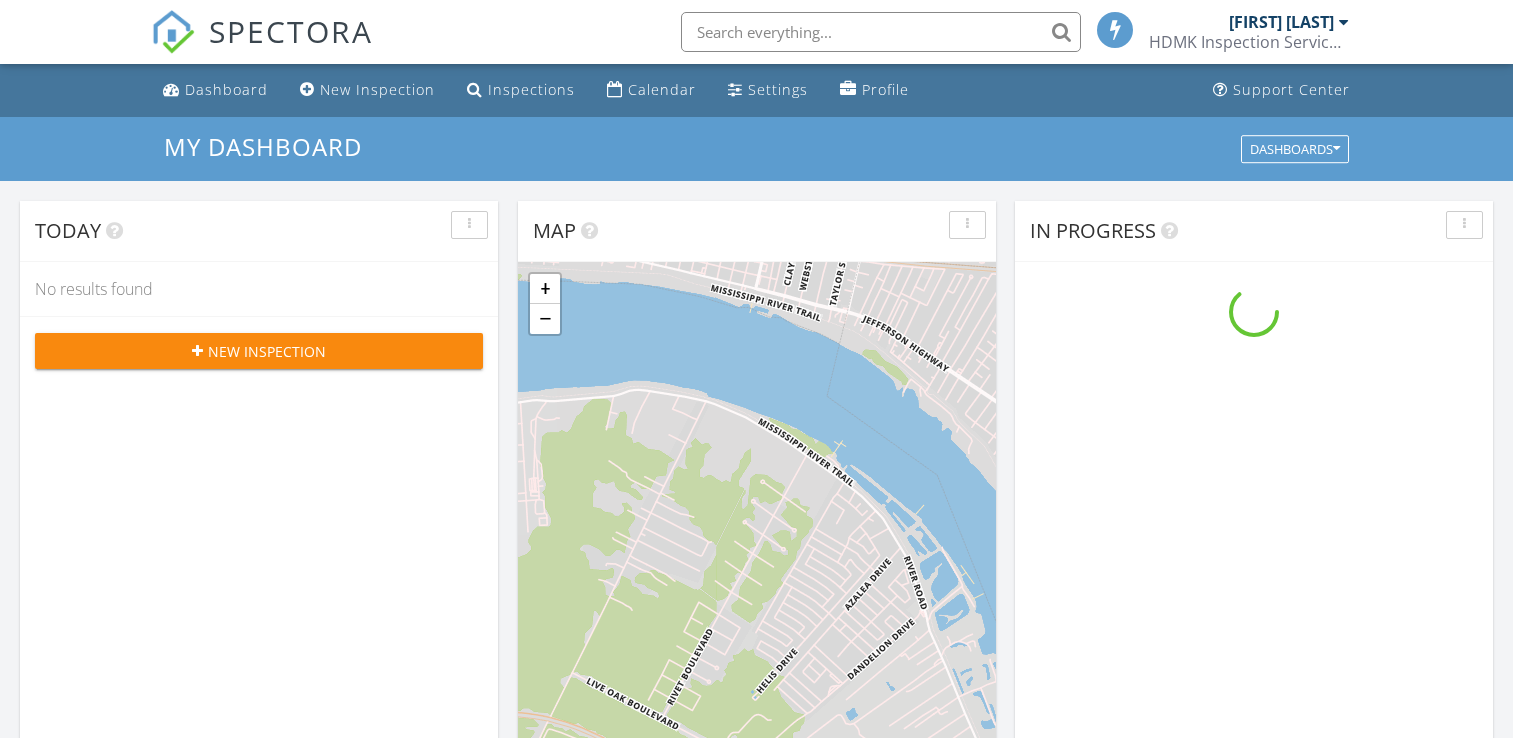 scroll, scrollTop: 0, scrollLeft: 0, axis: both 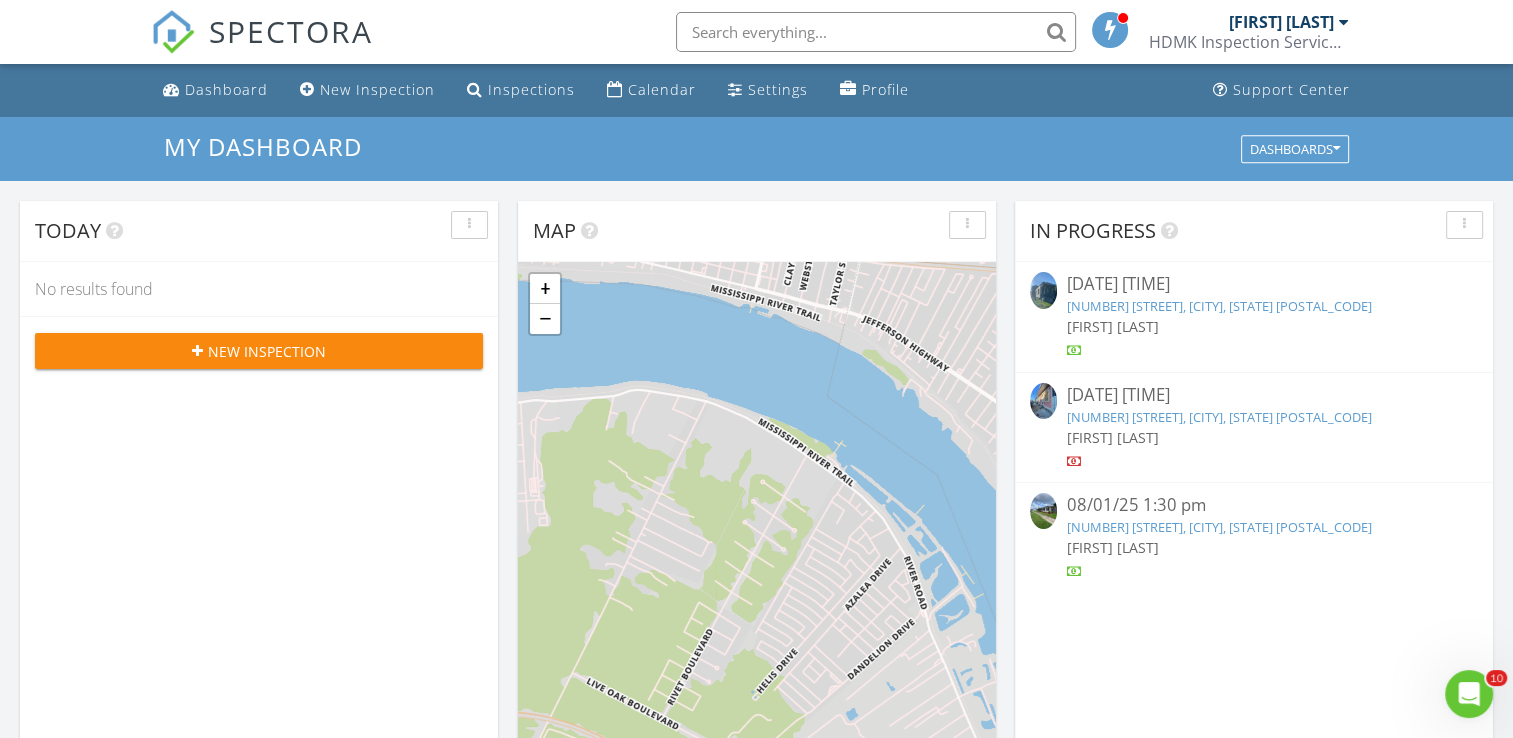 click on "[NUMBER] [STREET], [CITY], [STATE] [POSTAL_CODE]" at bounding box center (1219, 527) 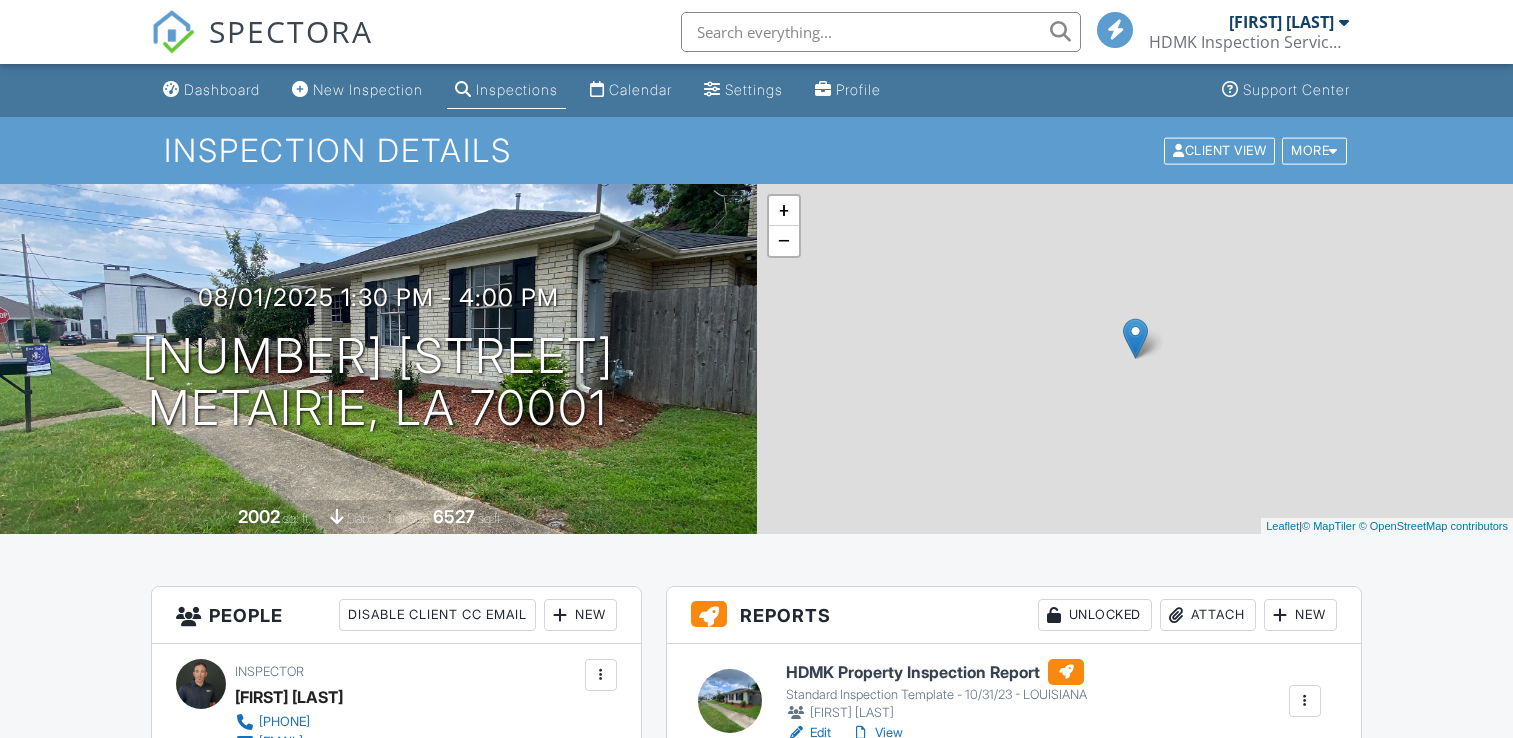 scroll, scrollTop: 0, scrollLeft: 0, axis: both 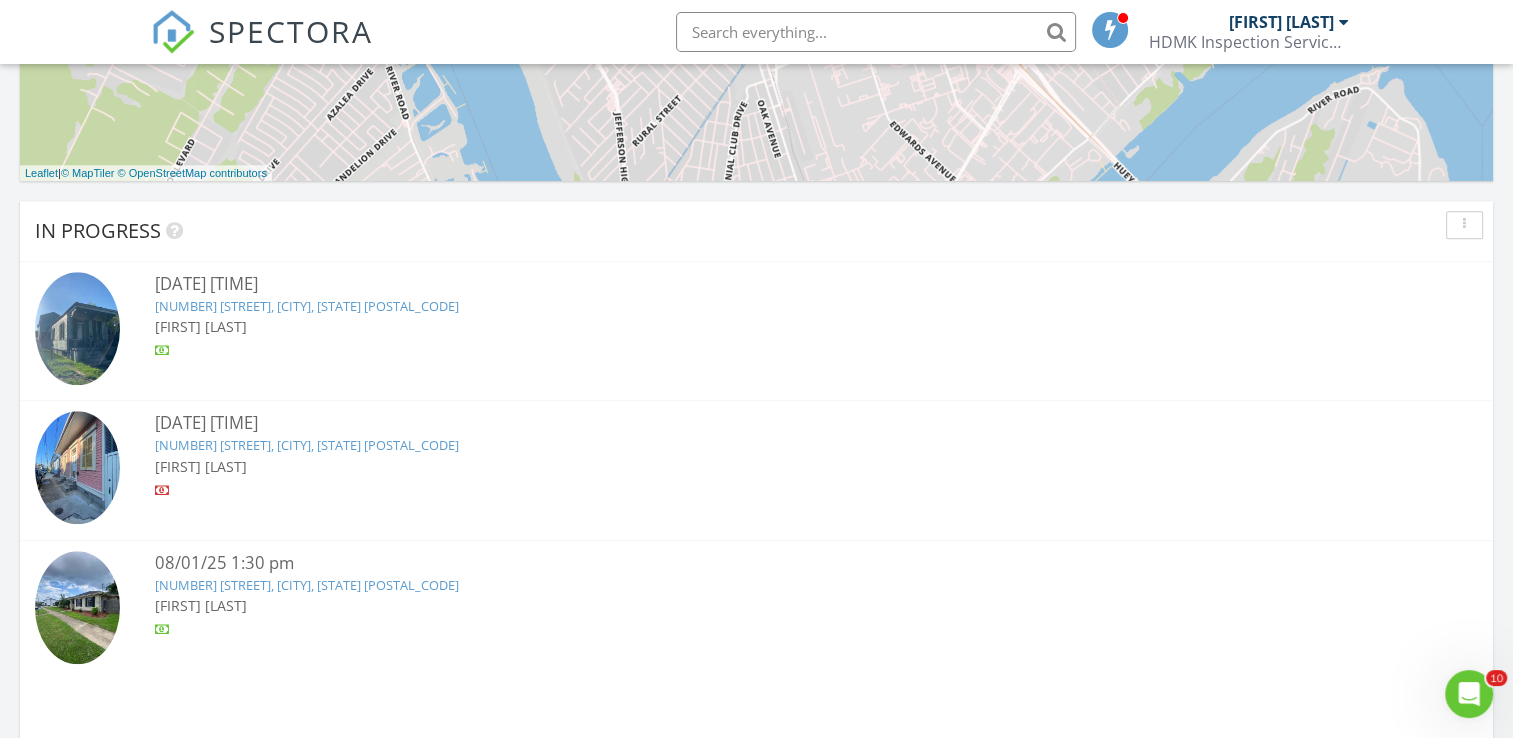 click on "[NUMBER] [STREET], [CITY], [STATE] [POSTAL_CODE]" at bounding box center [307, 445] 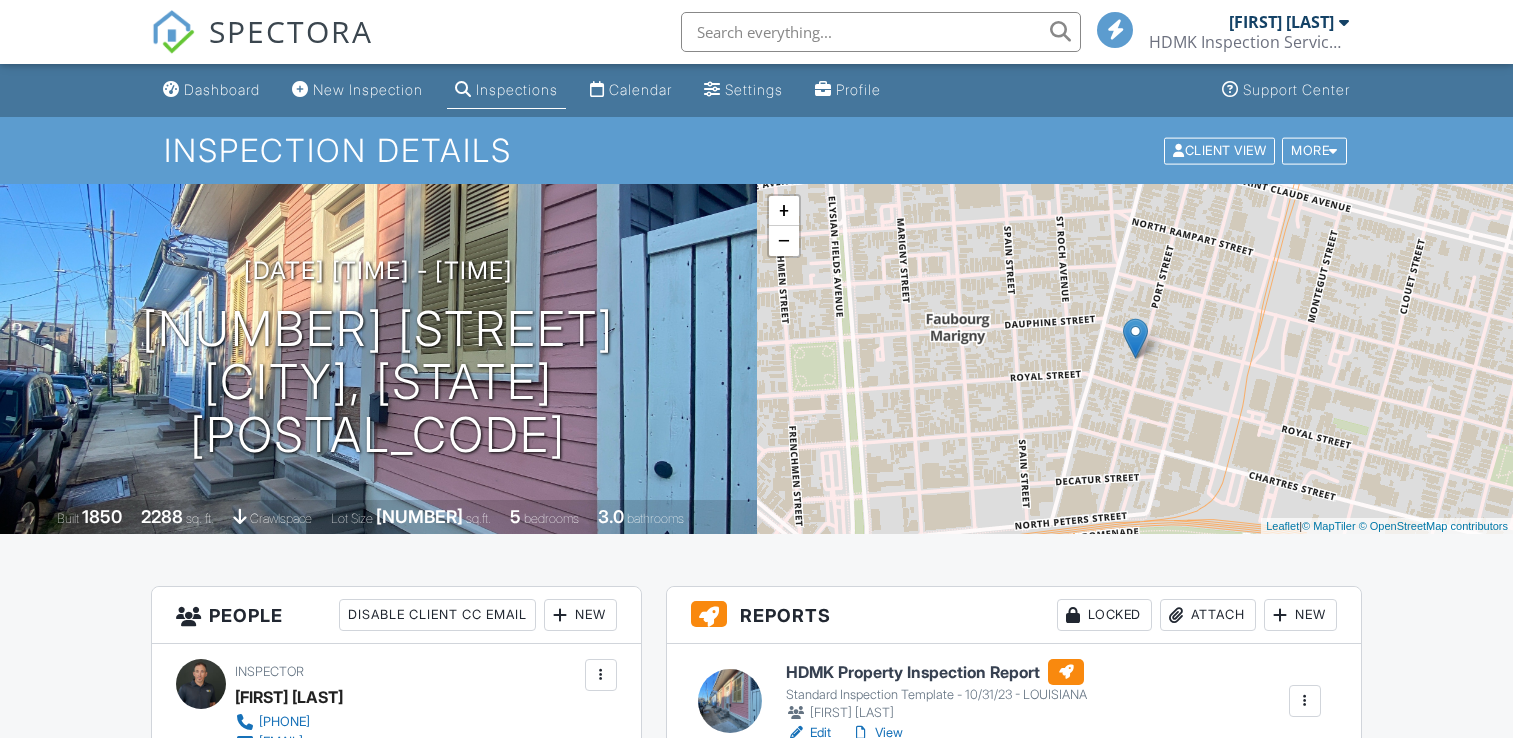 scroll, scrollTop: 0, scrollLeft: 0, axis: both 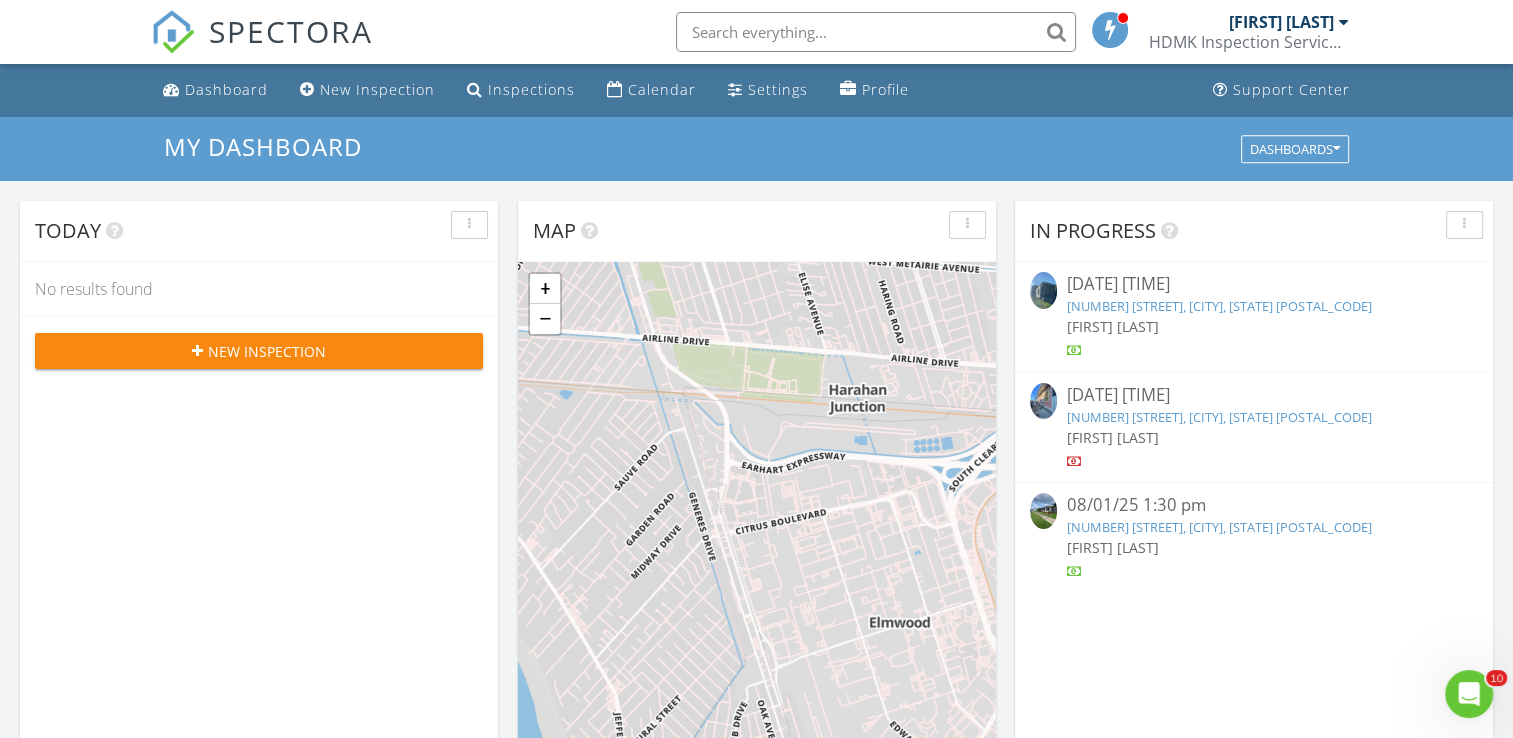 click on "2013 Satsuma Ave, Metairie, LA 70001" at bounding box center (1219, 527) 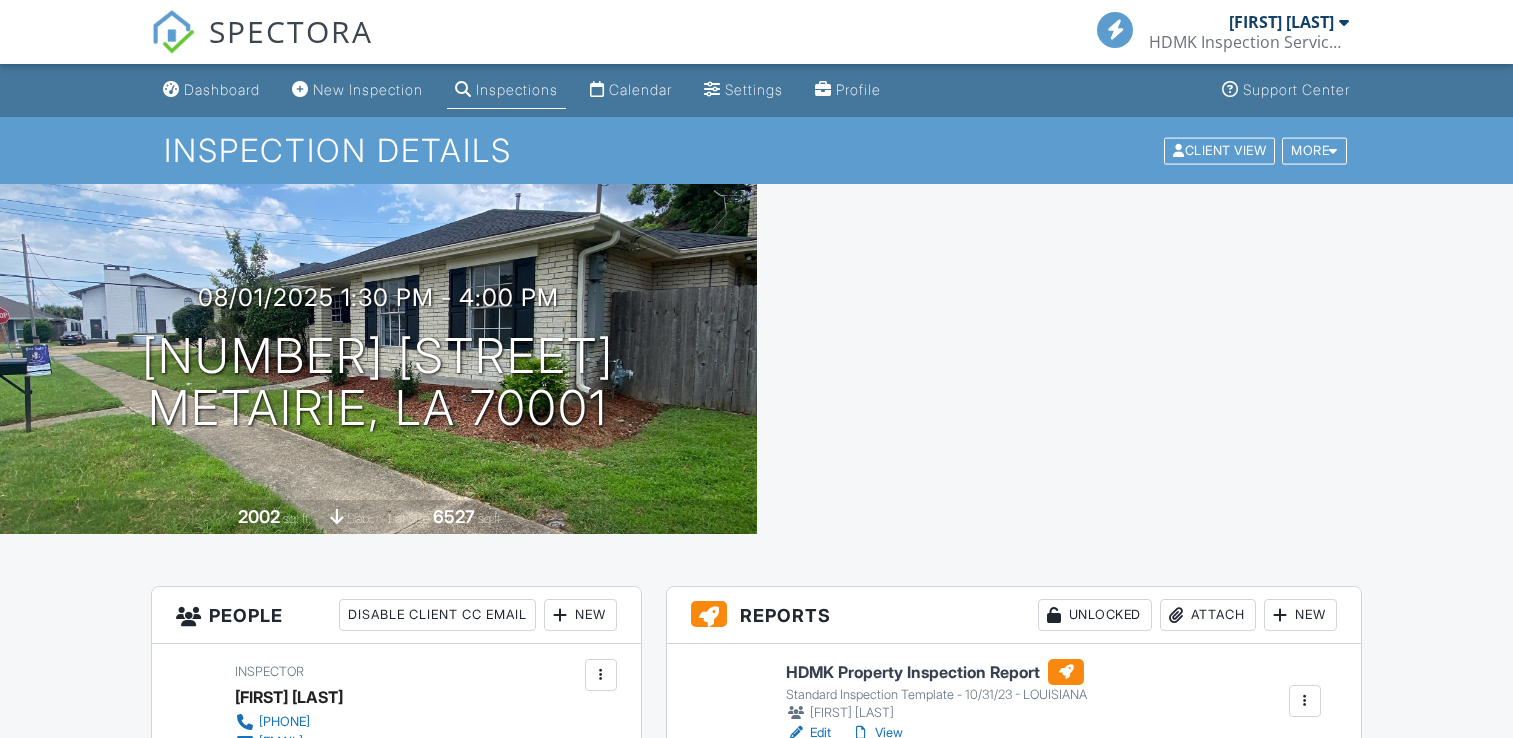 scroll, scrollTop: 0, scrollLeft: 0, axis: both 